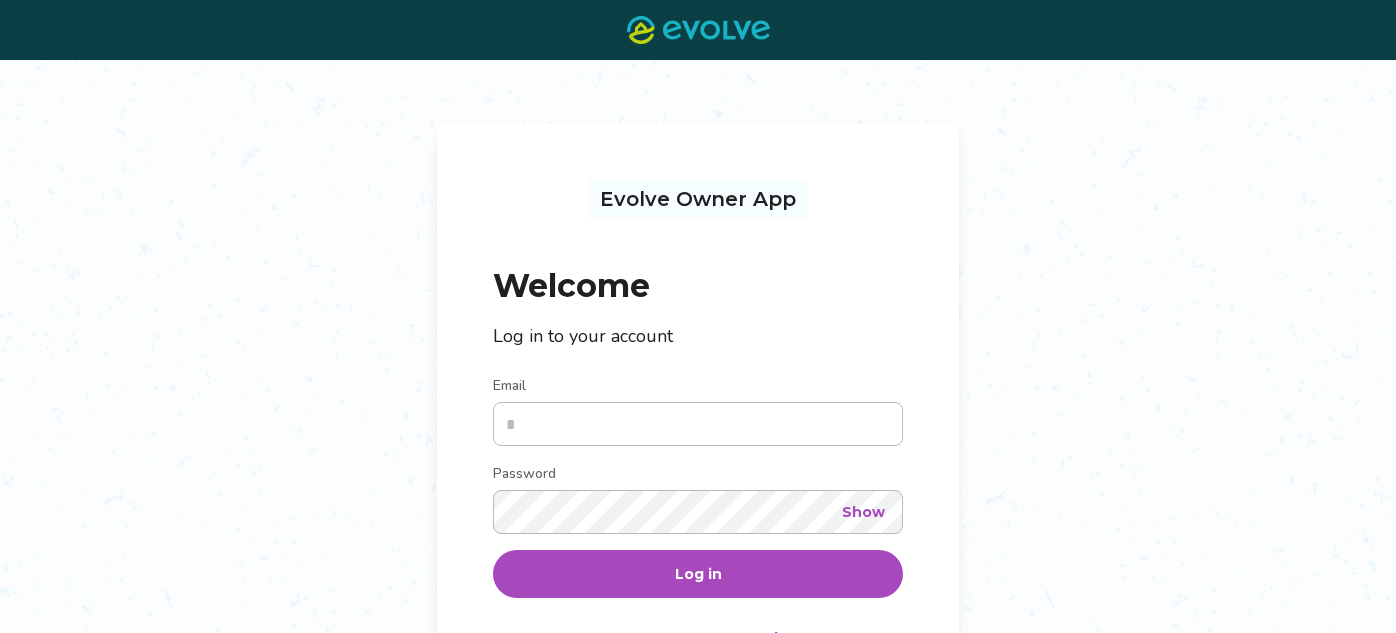 scroll, scrollTop: 0, scrollLeft: 0, axis: both 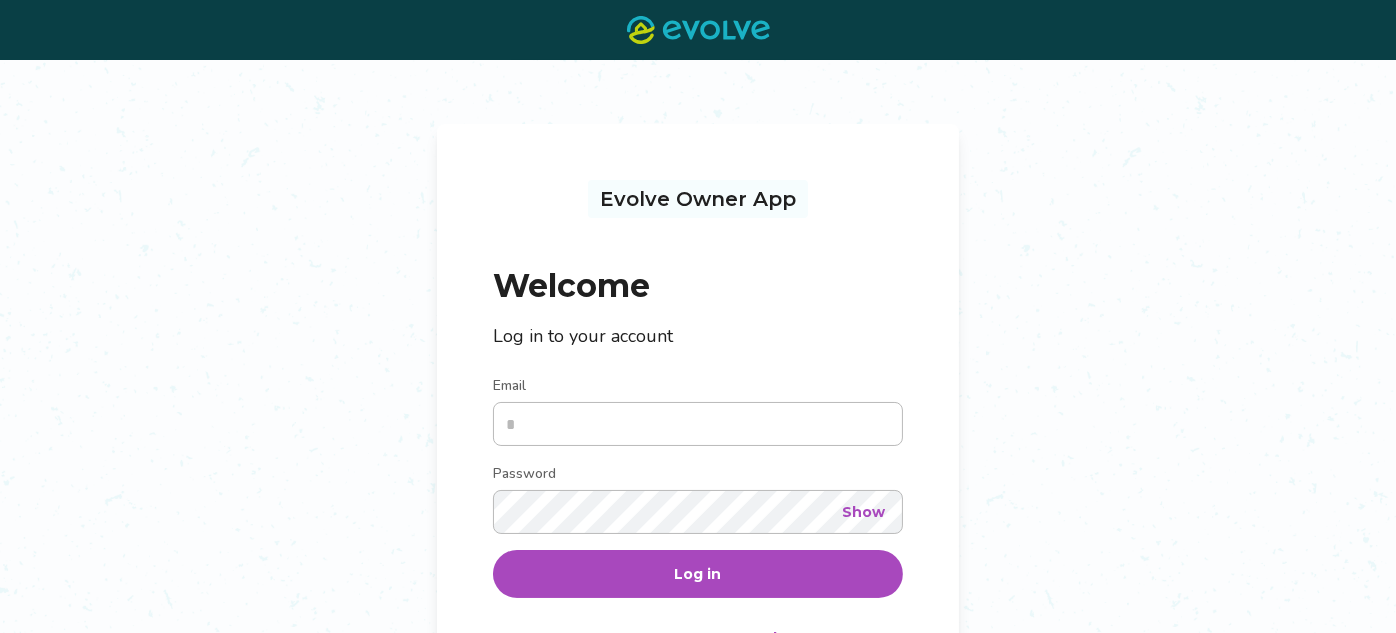 type on "**********" 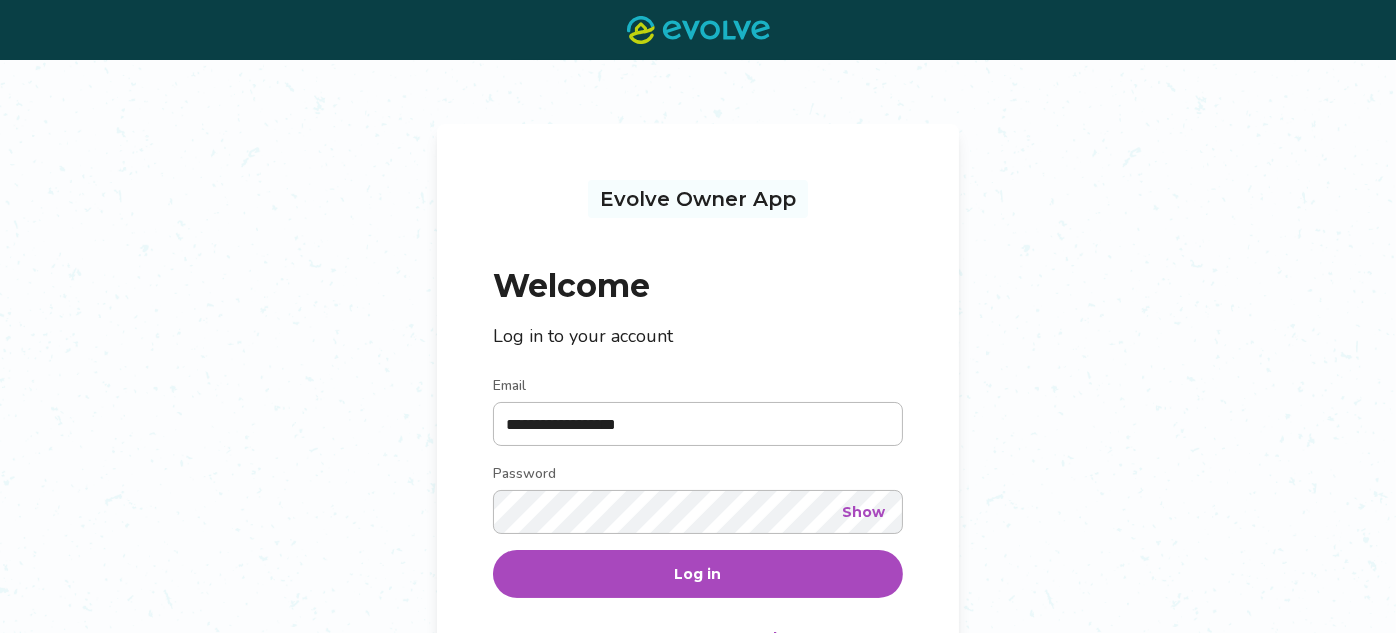 click on "Log in" at bounding box center (698, 574) 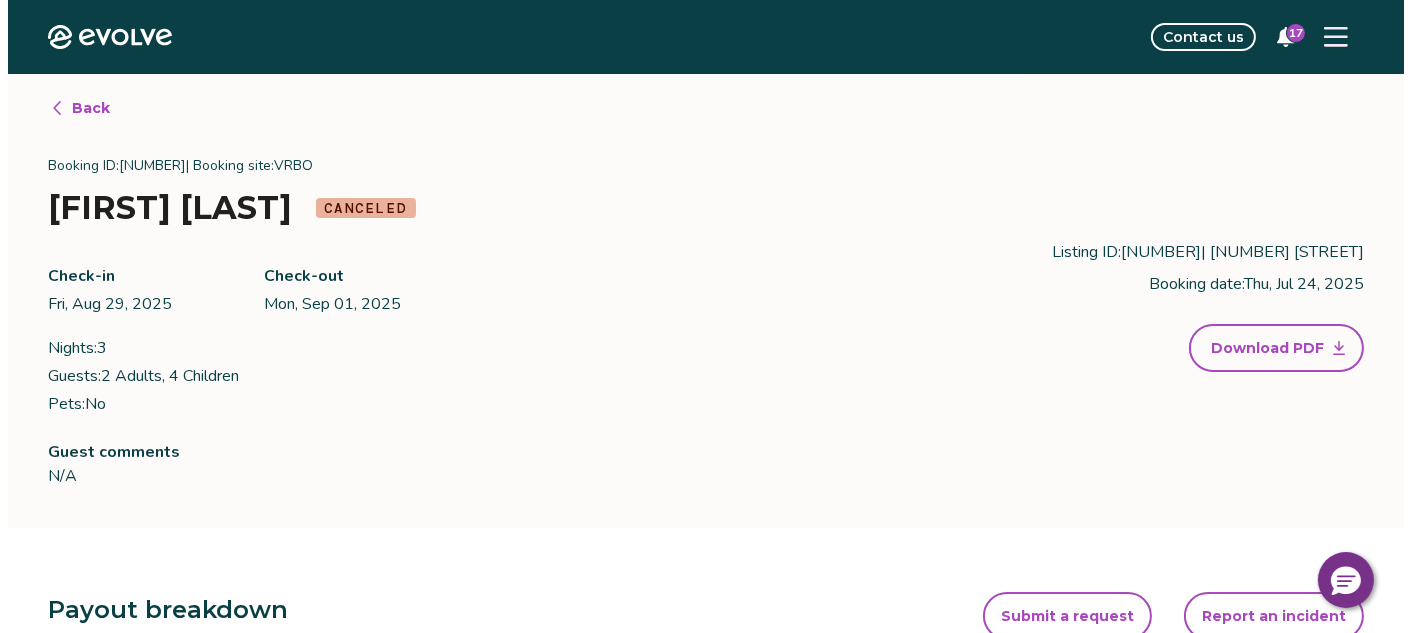 scroll, scrollTop: 0, scrollLeft: 0, axis: both 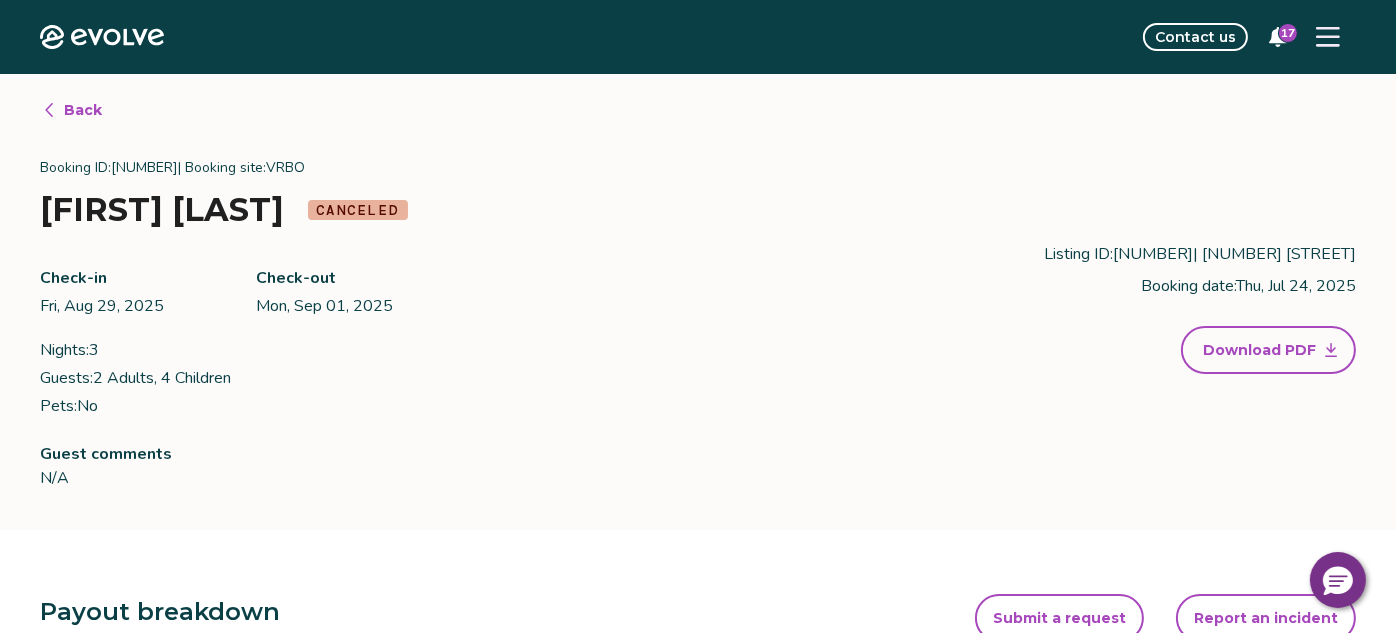 click 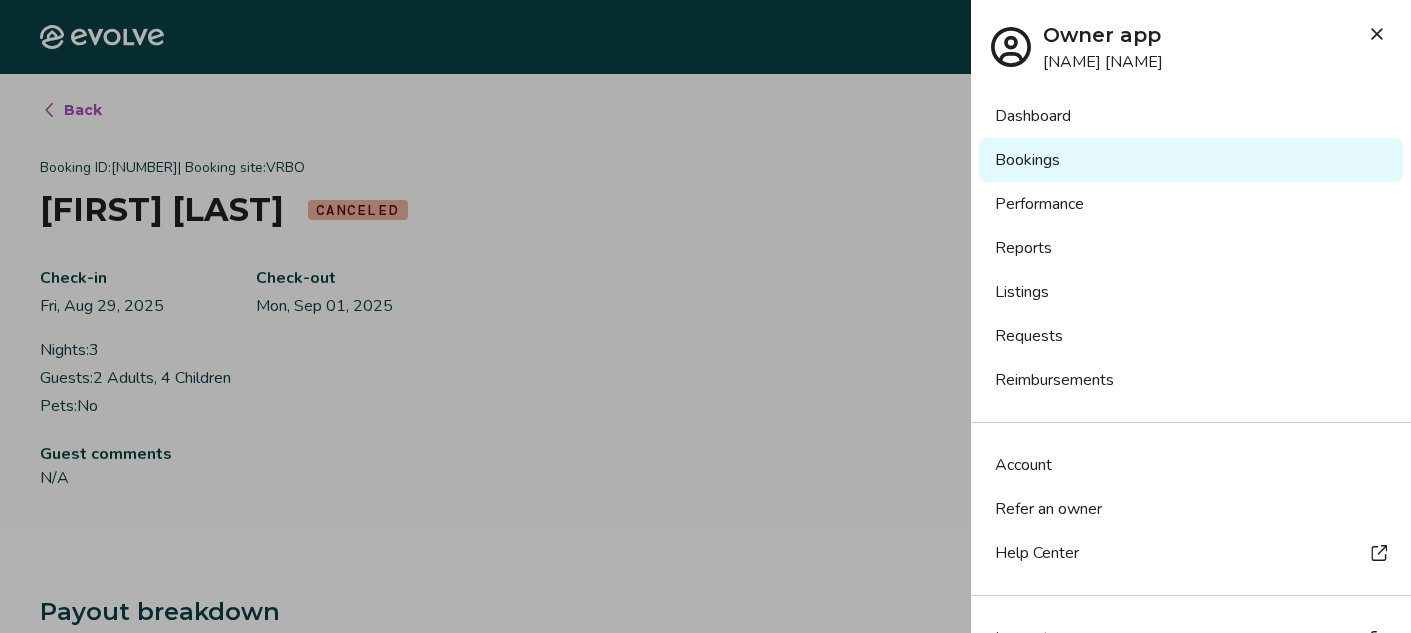 click on "Bookings" at bounding box center [1191, 160] 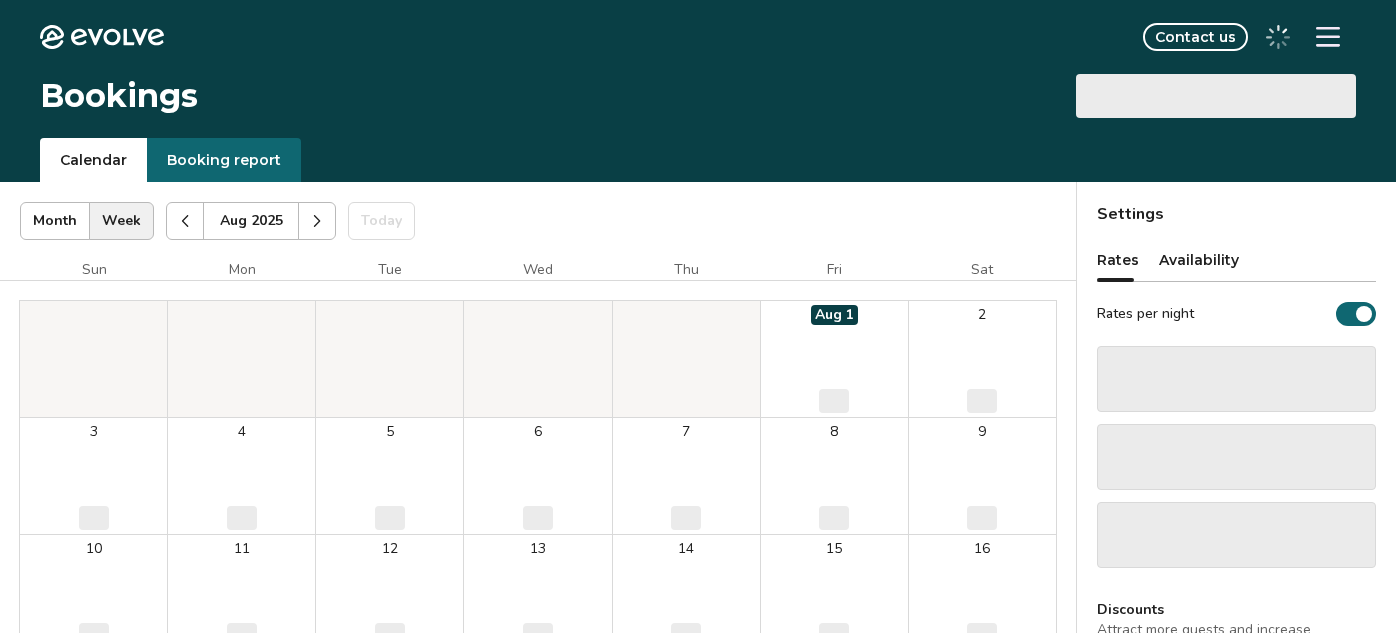 scroll, scrollTop: 0, scrollLeft: 0, axis: both 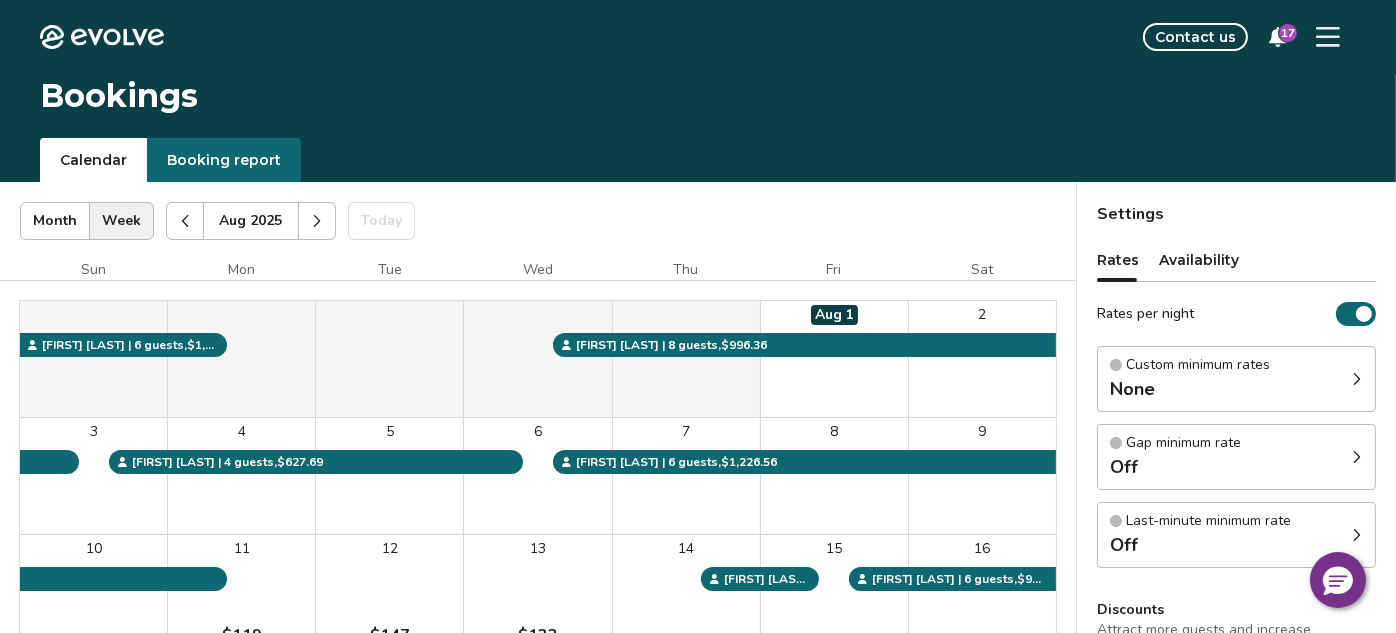 click 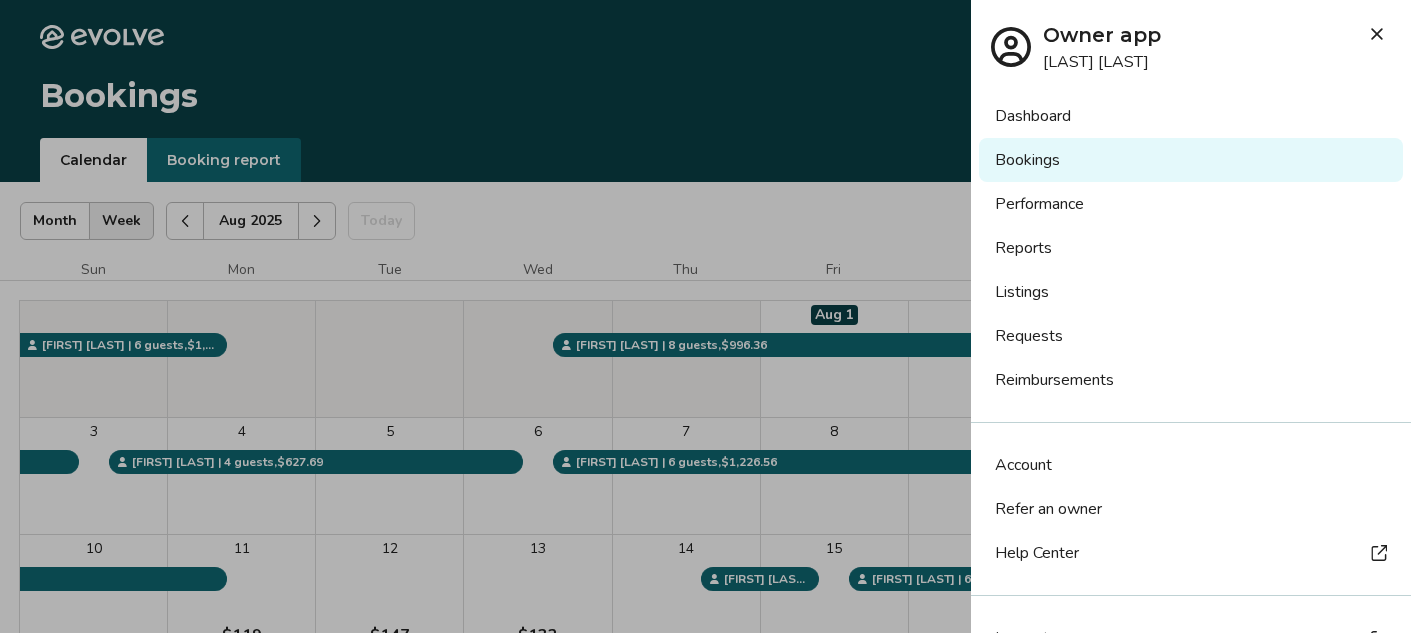 click on "Performance" at bounding box center (1191, 204) 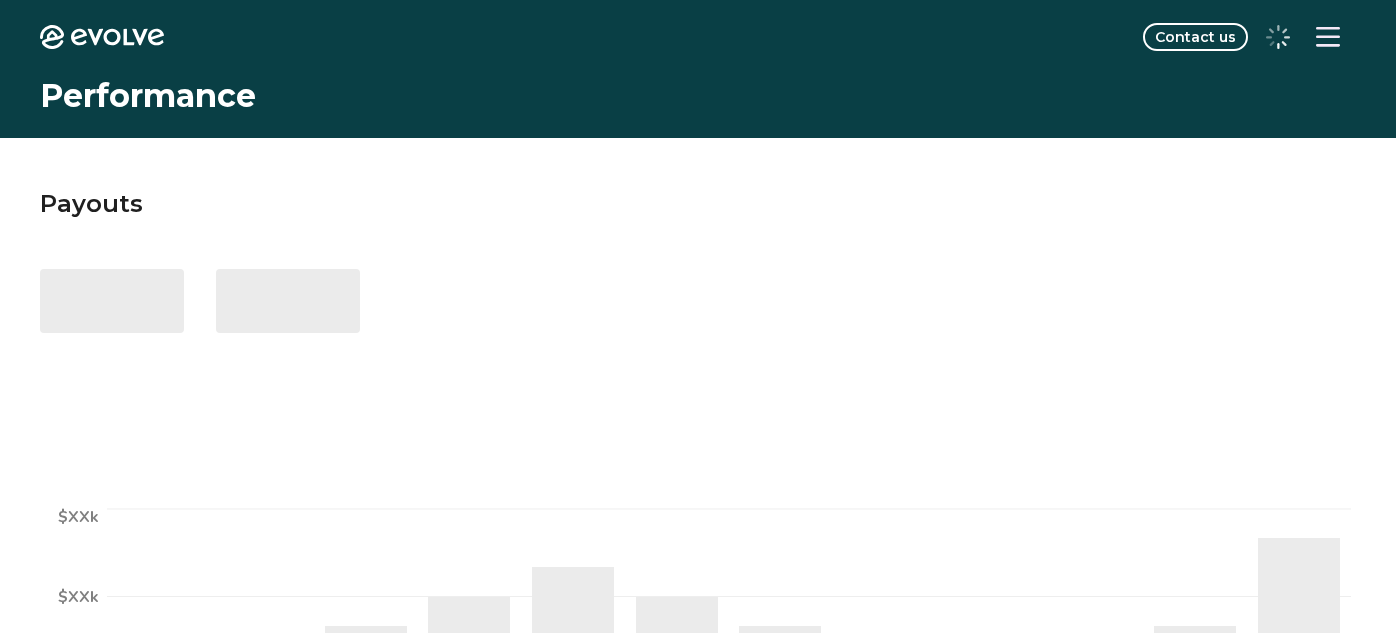 scroll, scrollTop: 0, scrollLeft: 0, axis: both 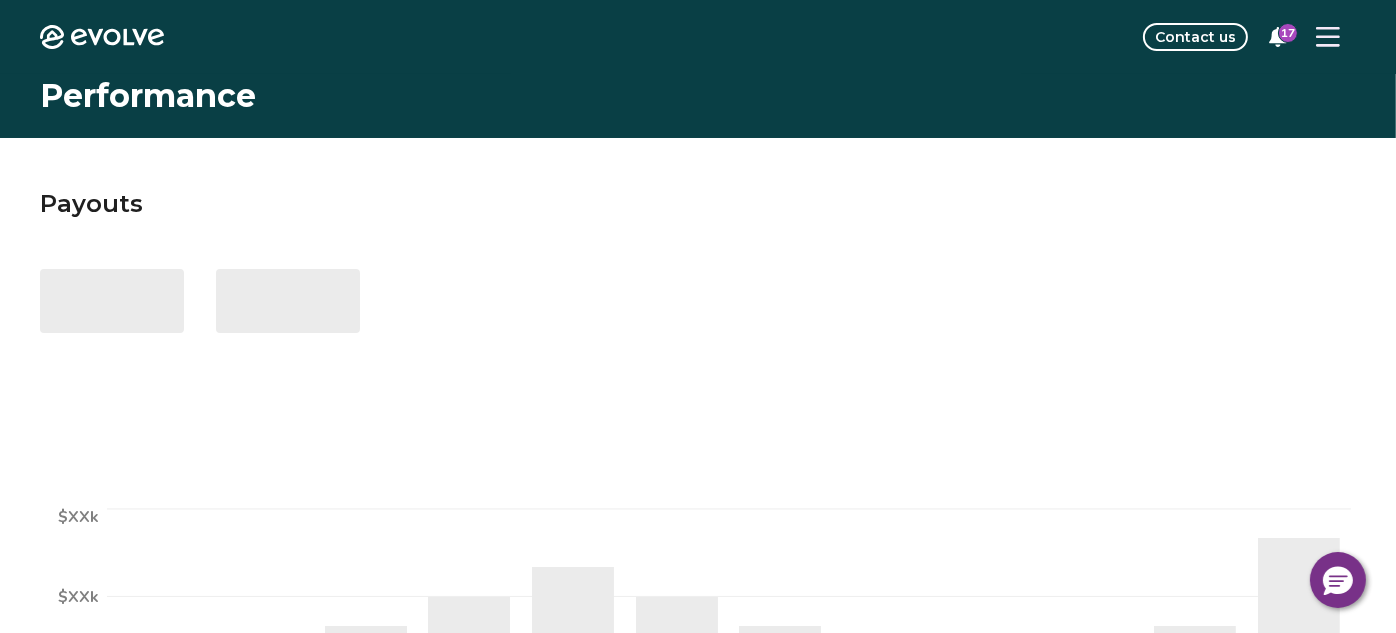 select on "****" 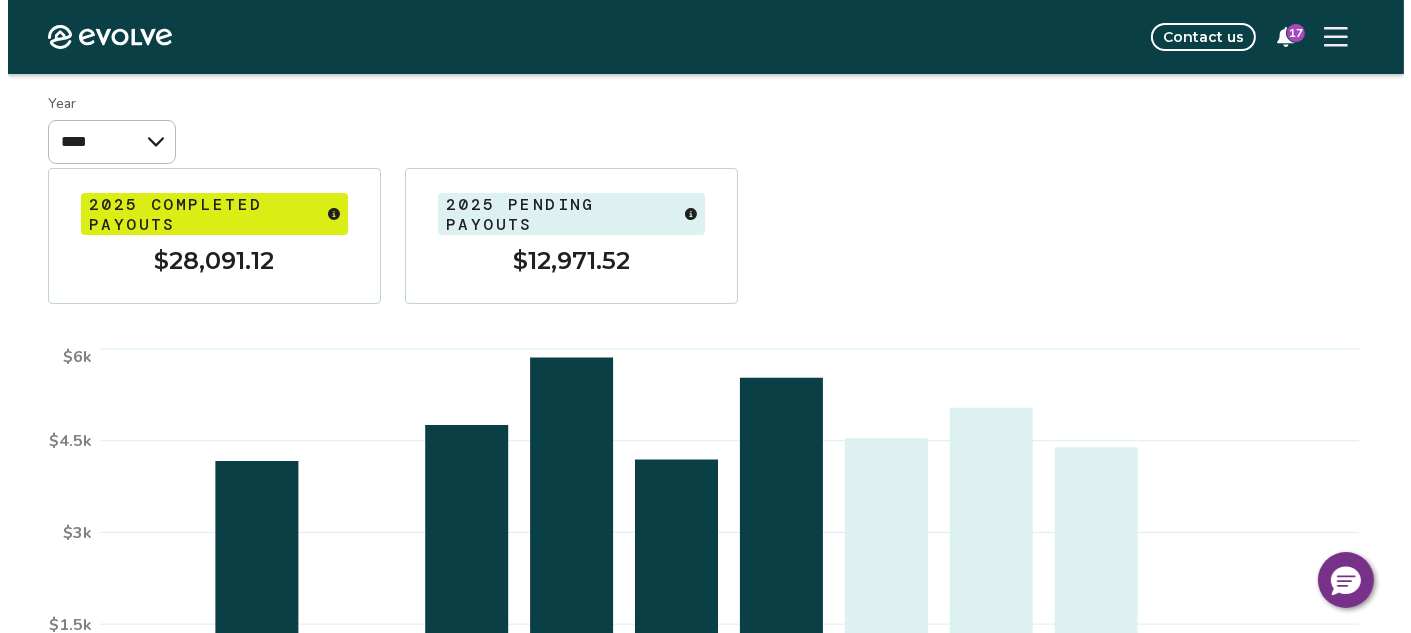 scroll, scrollTop: 200, scrollLeft: 0, axis: vertical 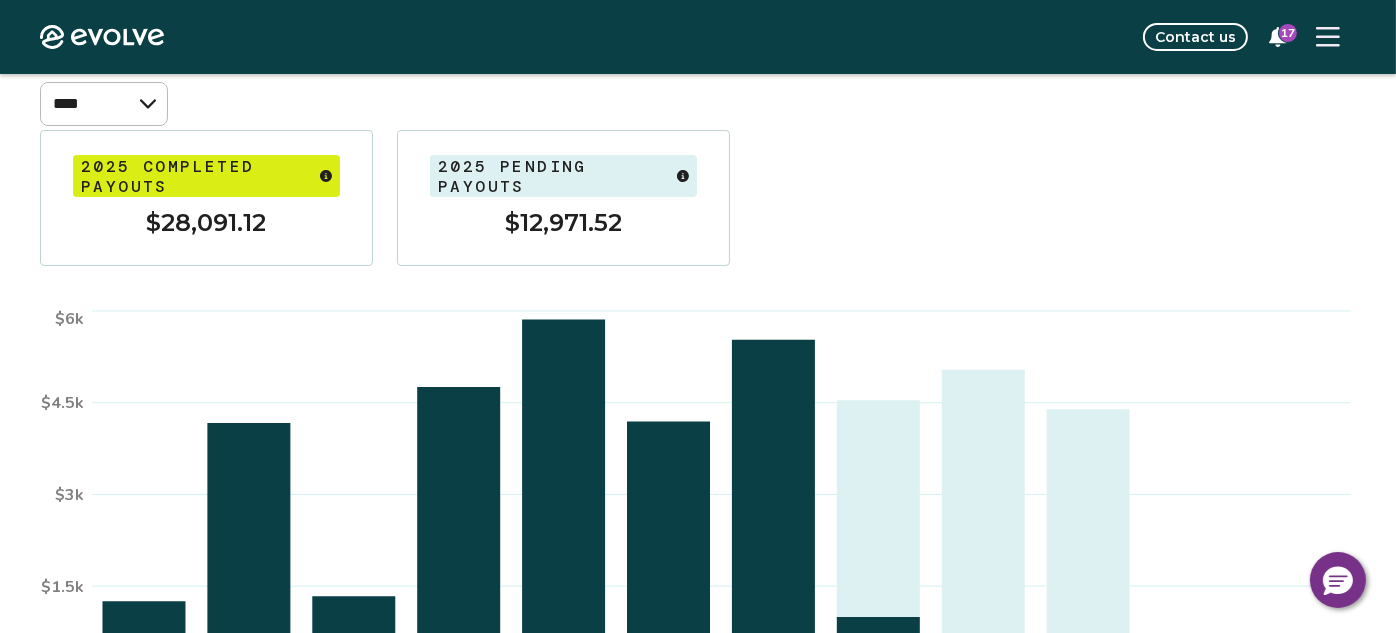 click on "17" at bounding box center (1288, 33) 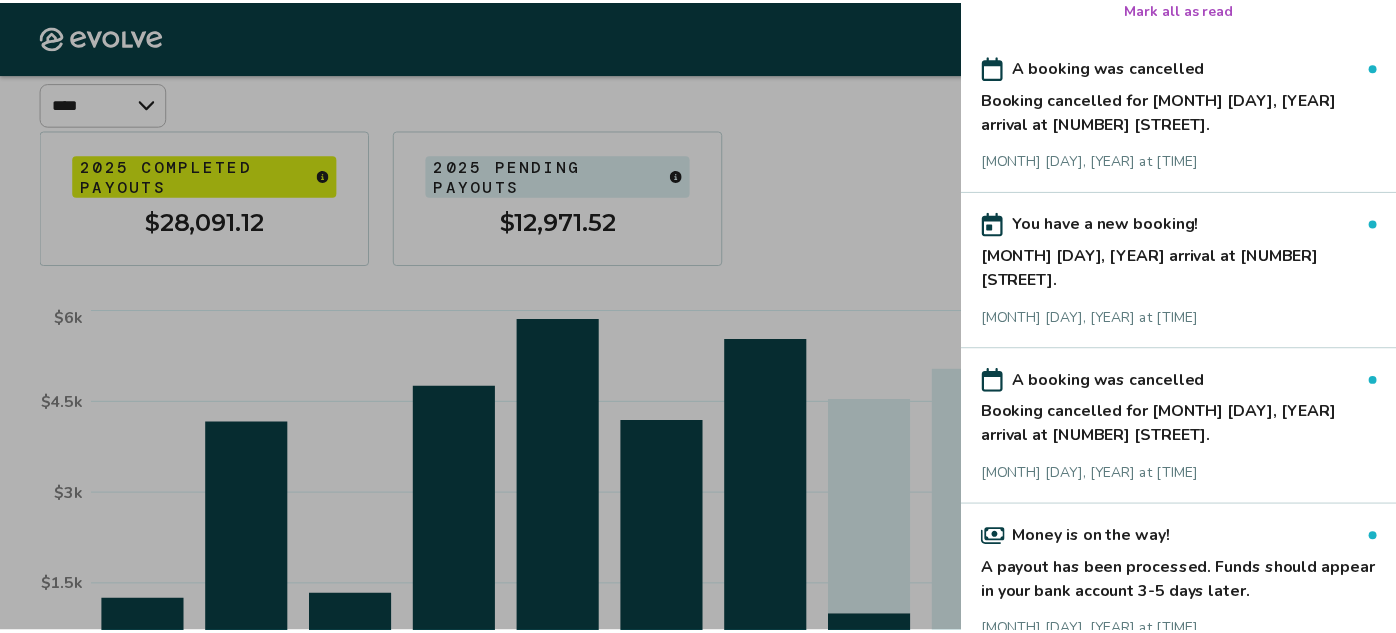 scroll, scrollTop: 0, scrollLeft: 0, axis: both 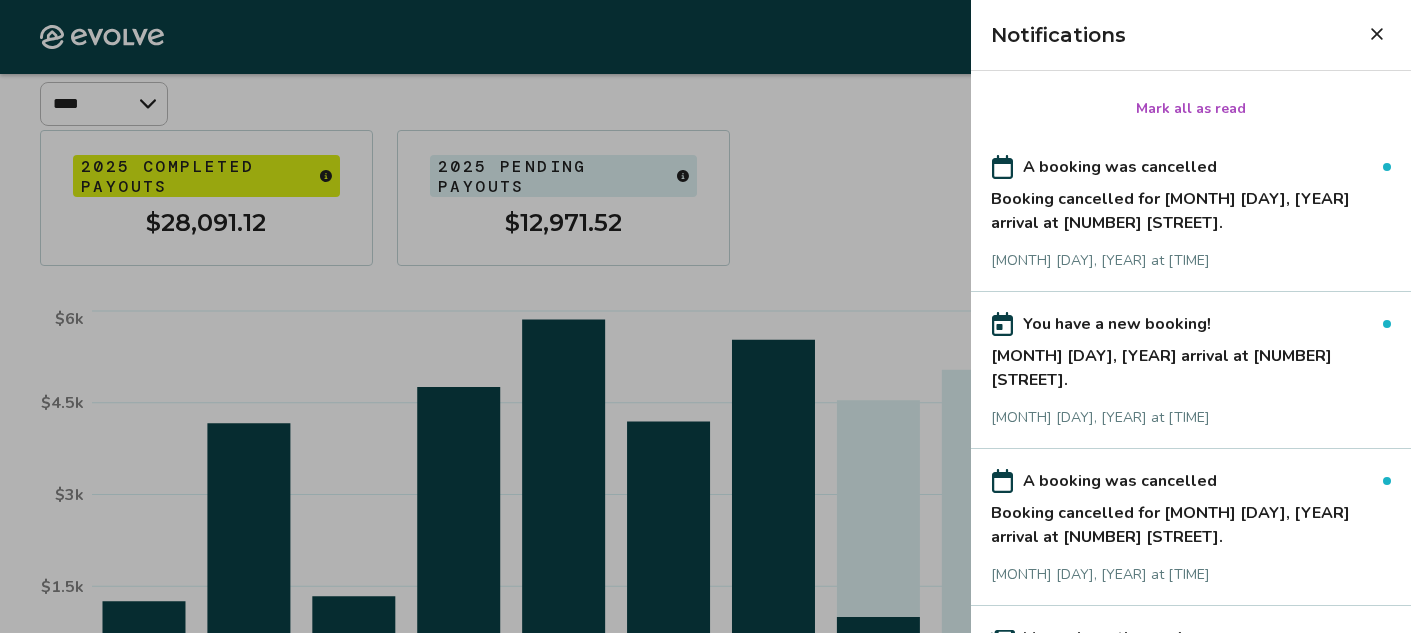 click 